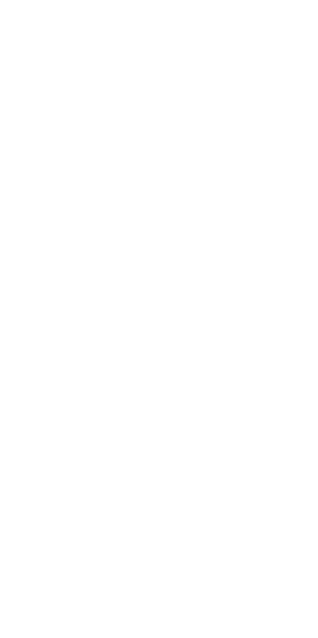 scroll, scrollTop: 0, scrollLeft: 0, axis: both 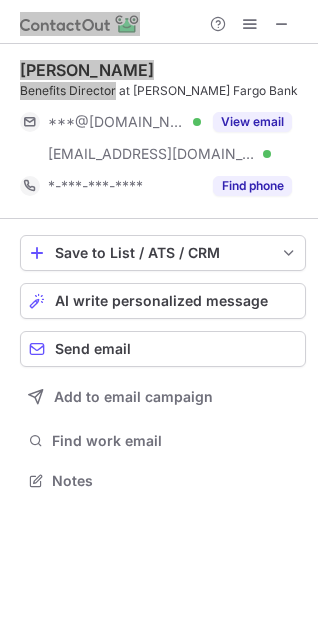 drag, startPoint x: 113, startPoint y: 91, endPoint x: -5, endPoint y: 70, distance: 119.85408 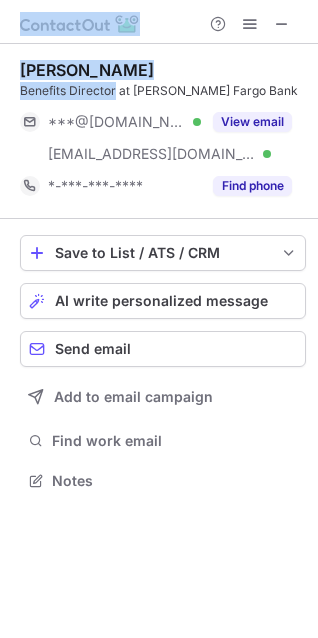 click on "Clare Verplank" at bounding box center (87, 70) 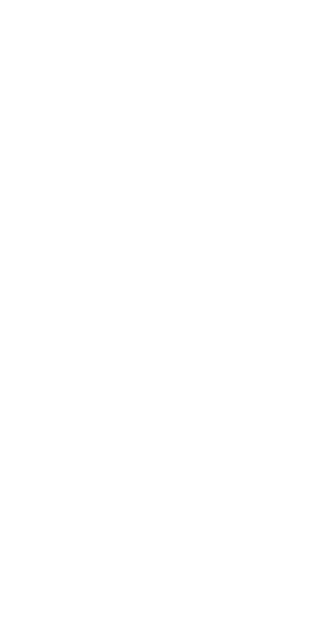 scroll, scrollTop: 0, scrollLeft: 0, axis: both 